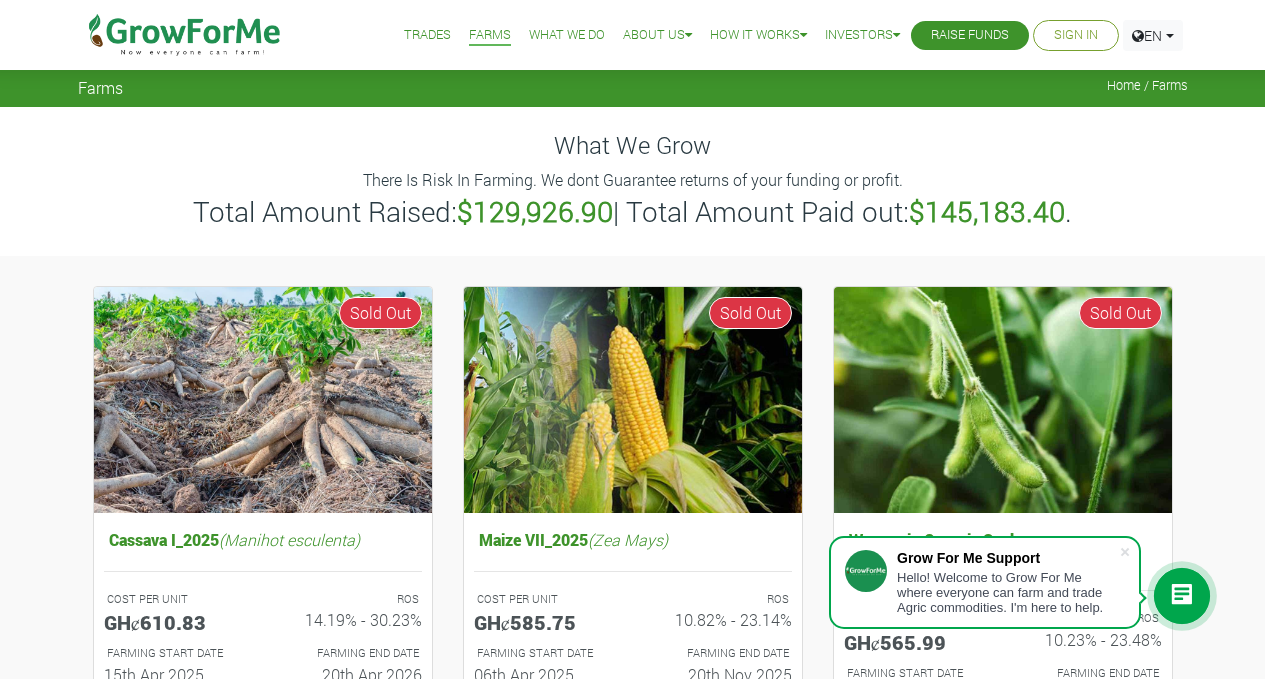 scroll, scrollTop: 166, scrollLeft: 0, axis: vertical 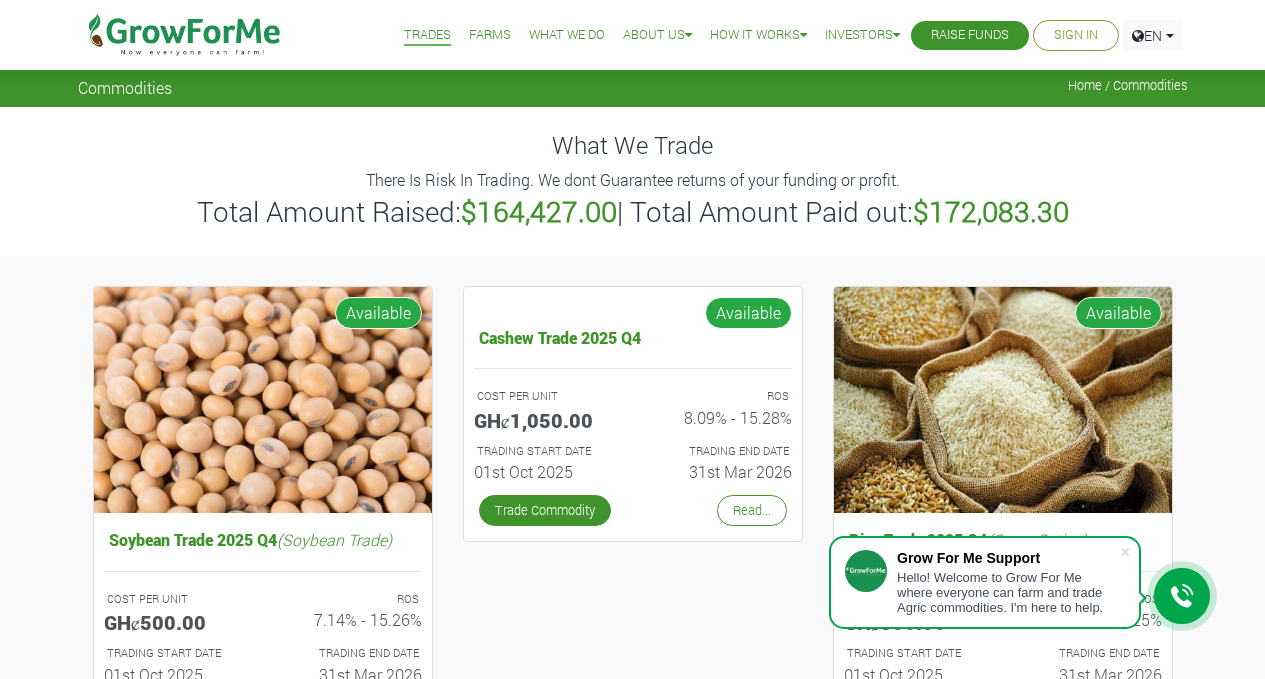 click on "Farms" at bounding box center (490, 35) 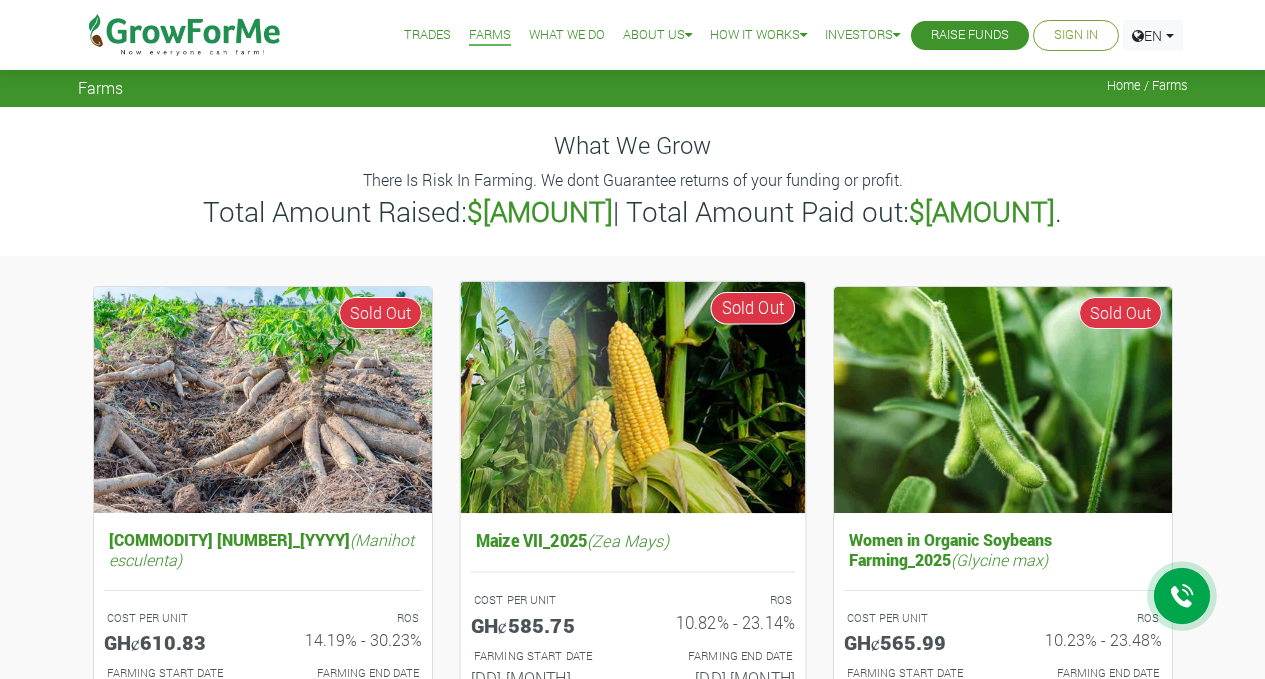scroll, scrollTop: 0, scrollLeft: 0, axis: both 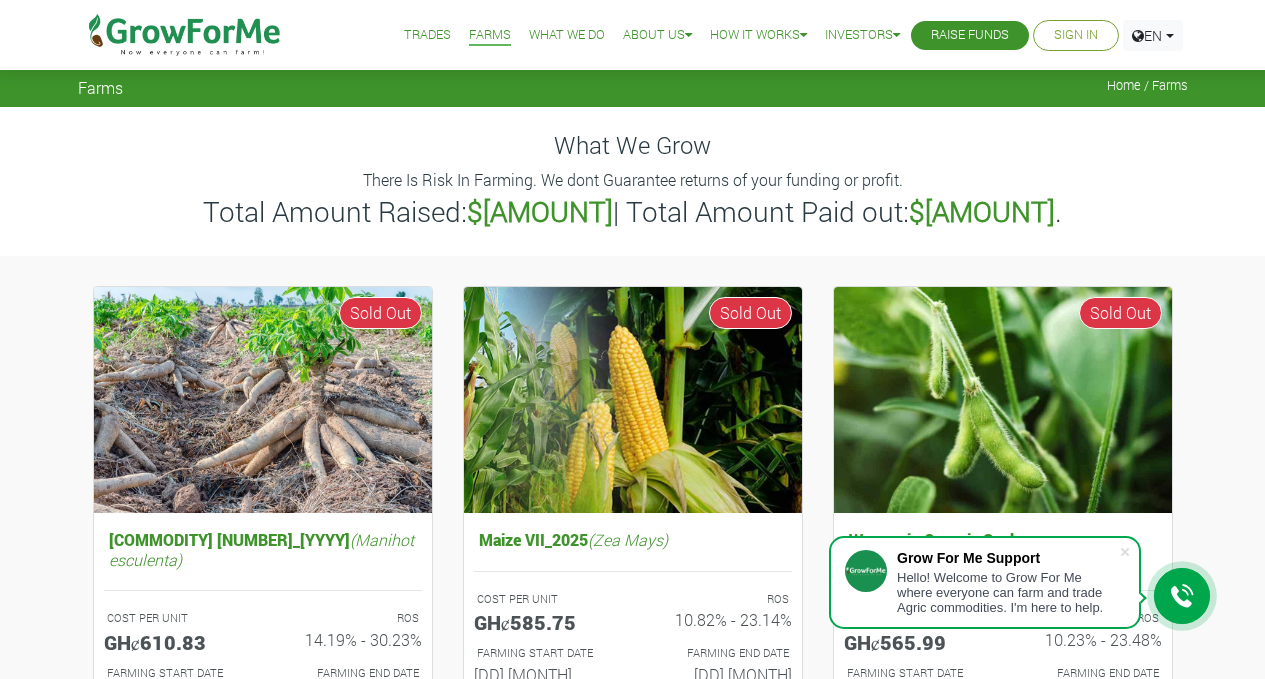 click on "Trades" at bounding box center [427, 35] 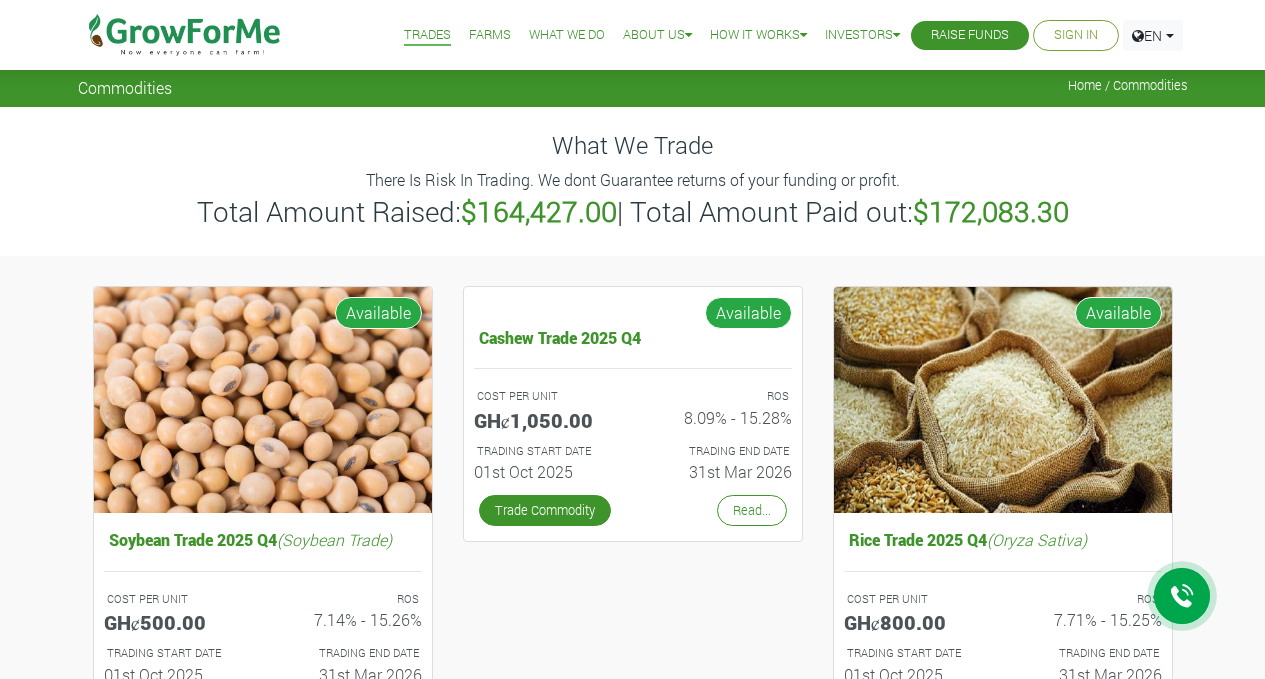 scroll, scrollTop: 0, scrollLeft: 0, axis: both 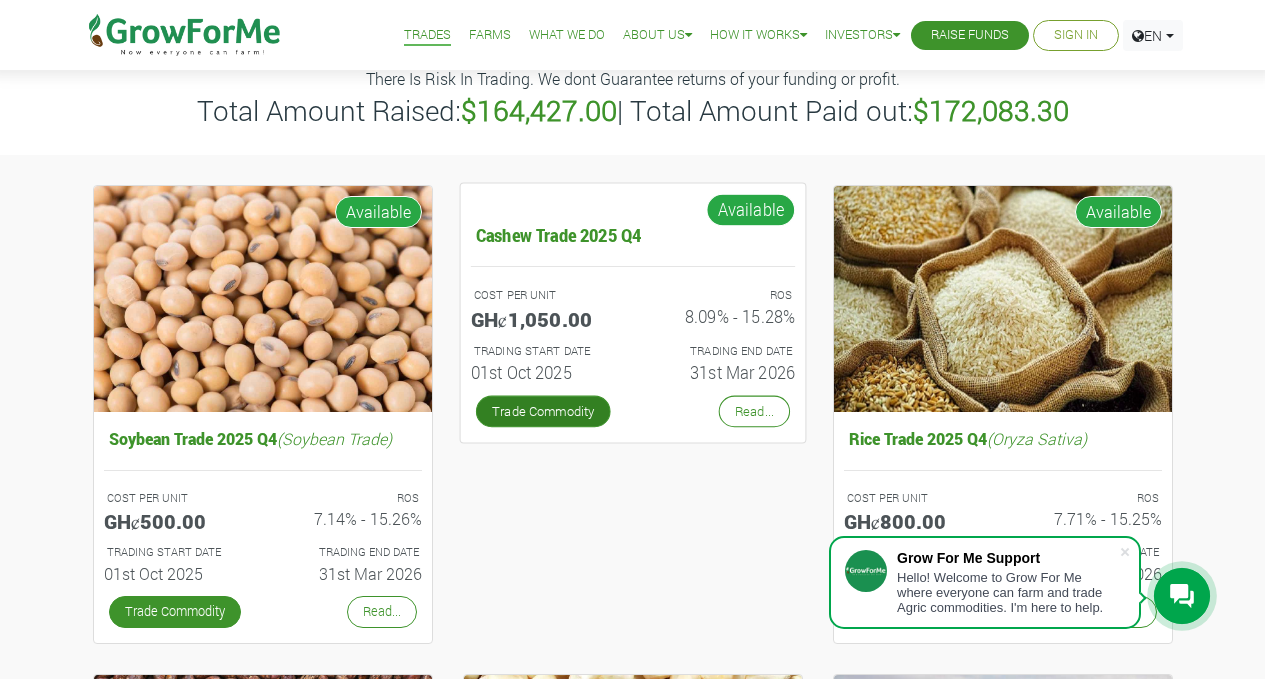 click on "Trade Commodity" at bounding box center [542, 411] 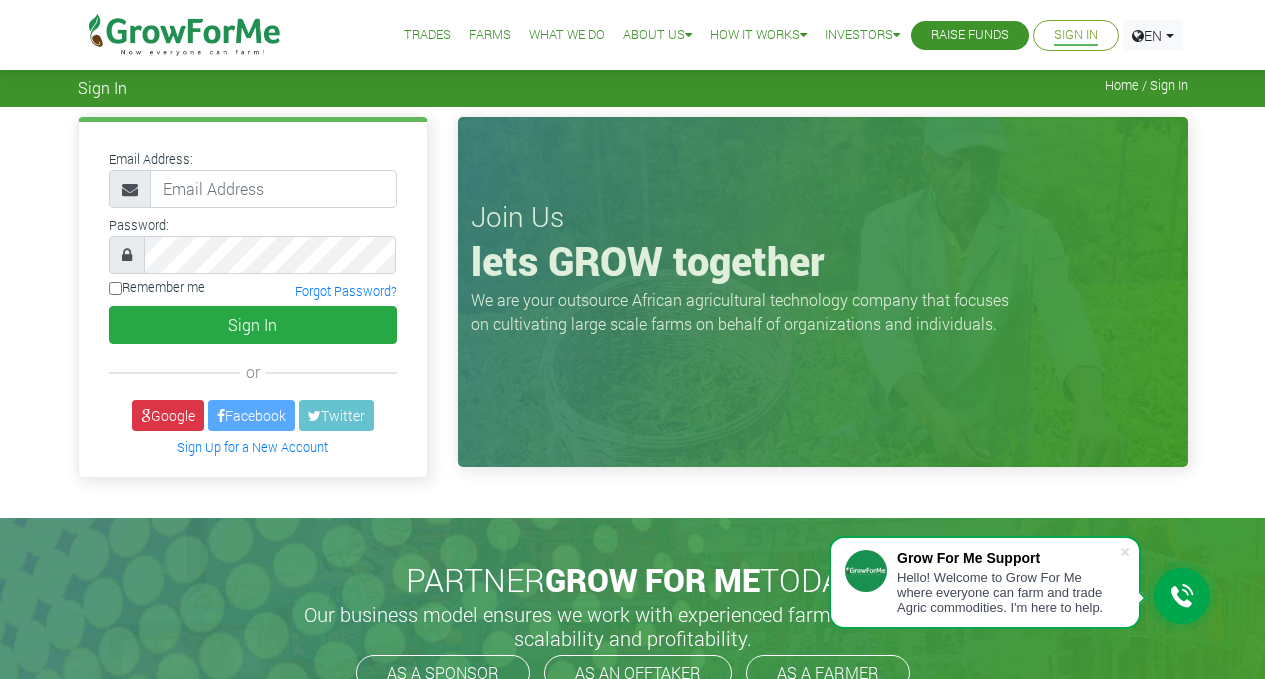 scroll, scrollTop: 0, scrollLeft: 0, axis: both 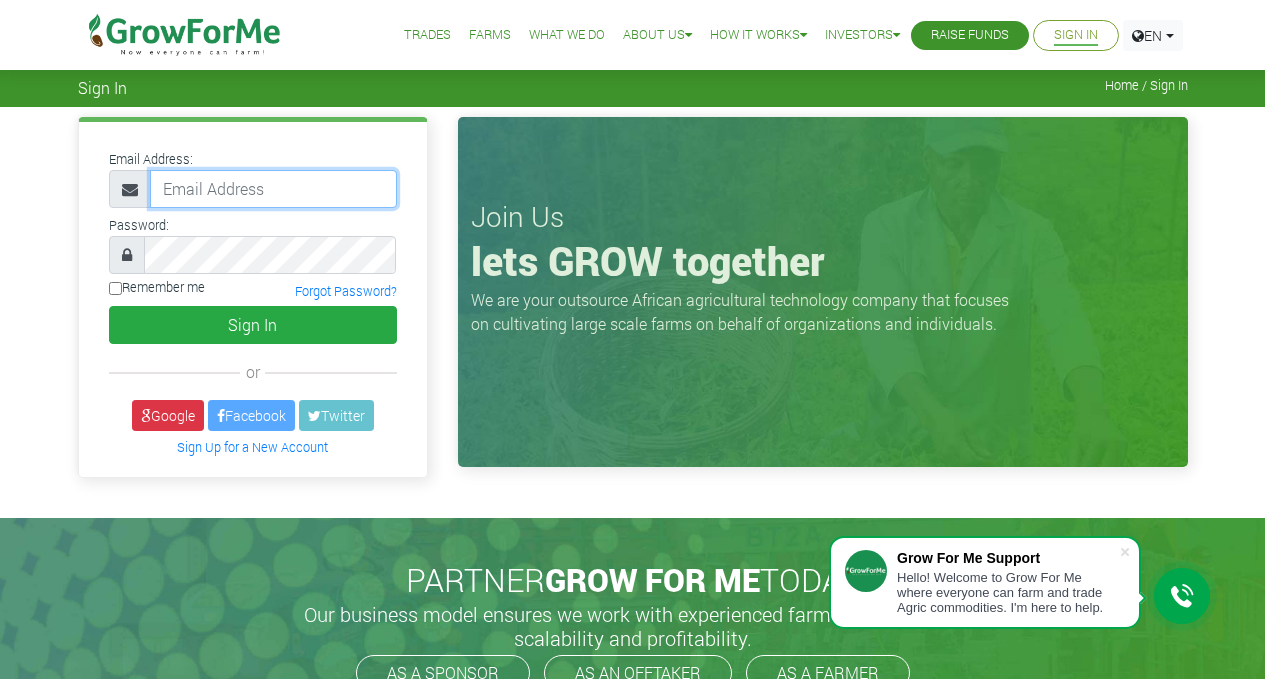 type on "dev@growforme.com" 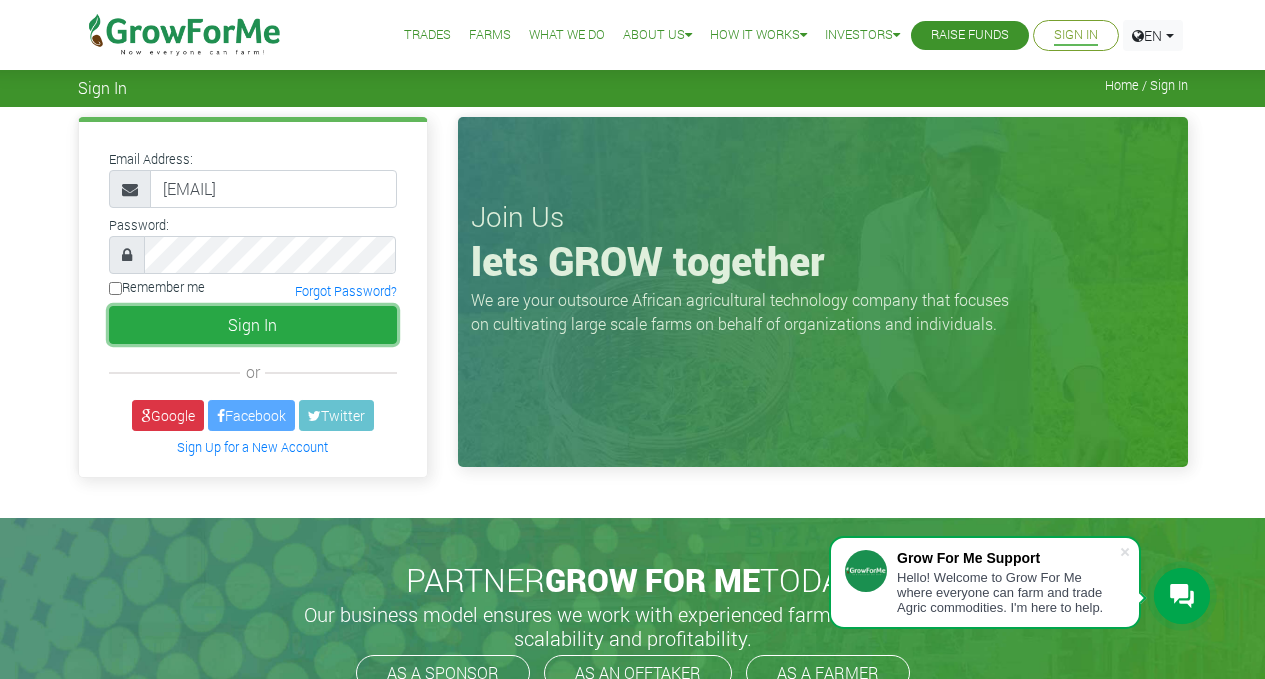 click on "Sign In" at bounding box center [253, 325] 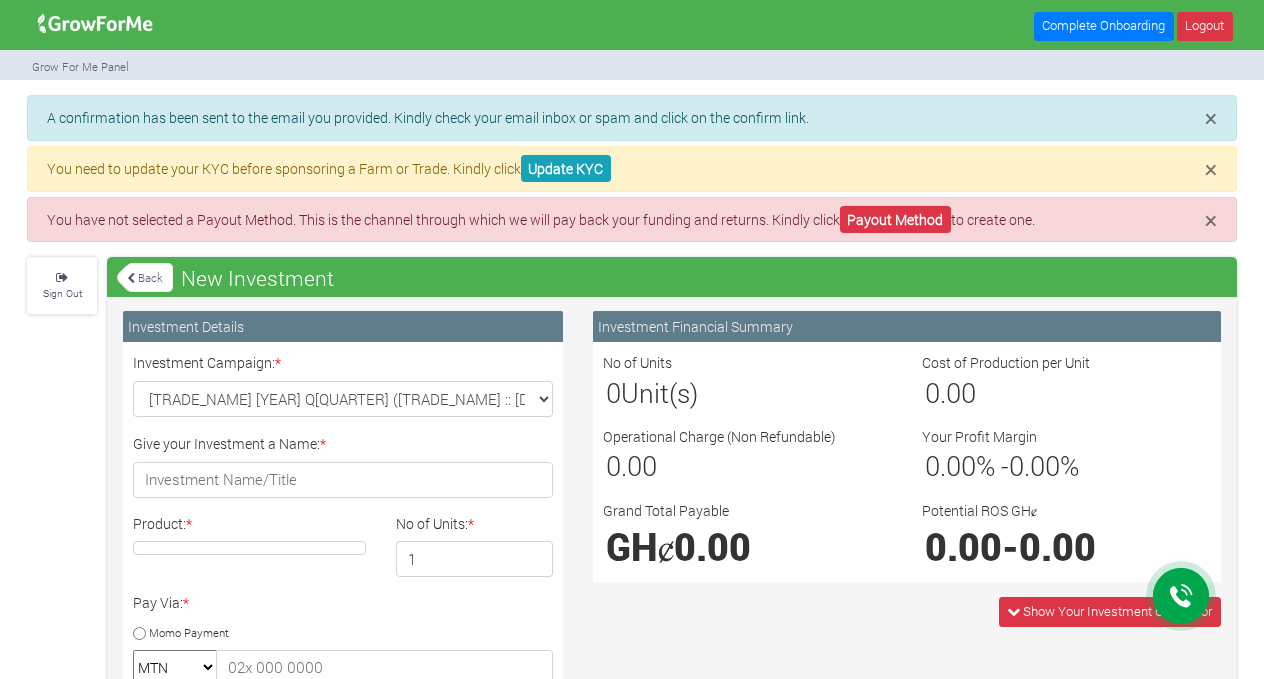 scroll, scrollTop: 0, scrollLeft: 0, axis: both 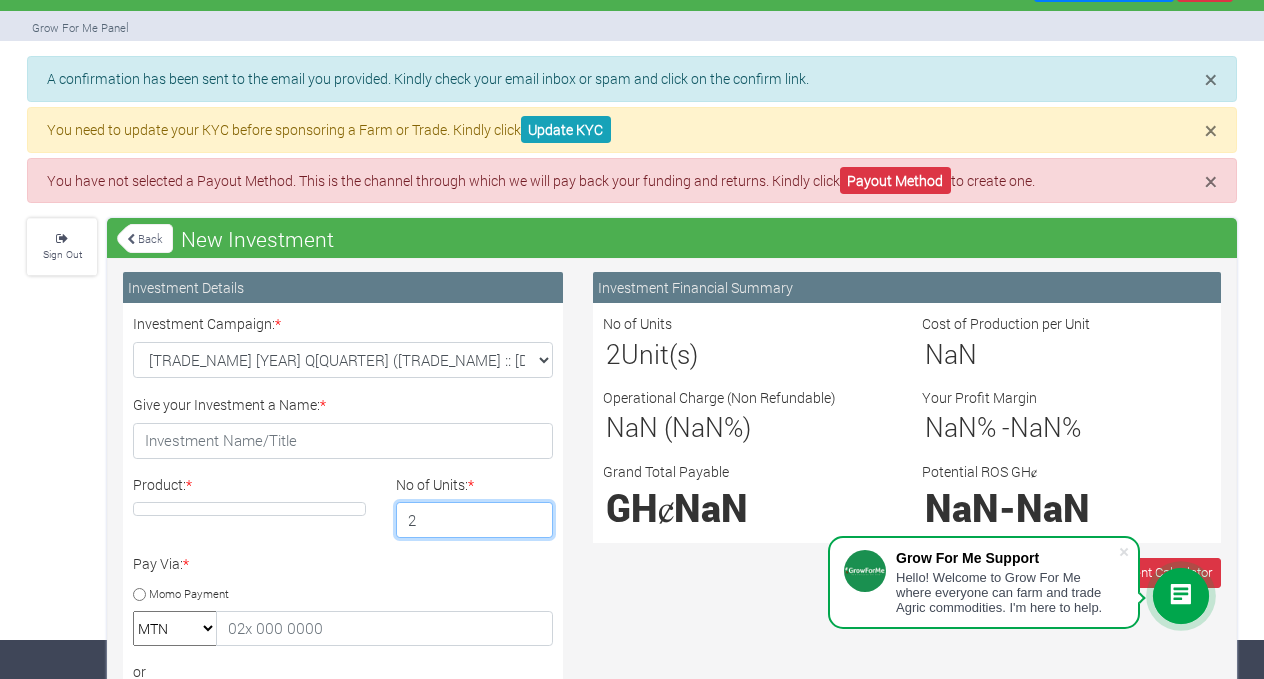 click on "2" at bounding box center [475, 520] 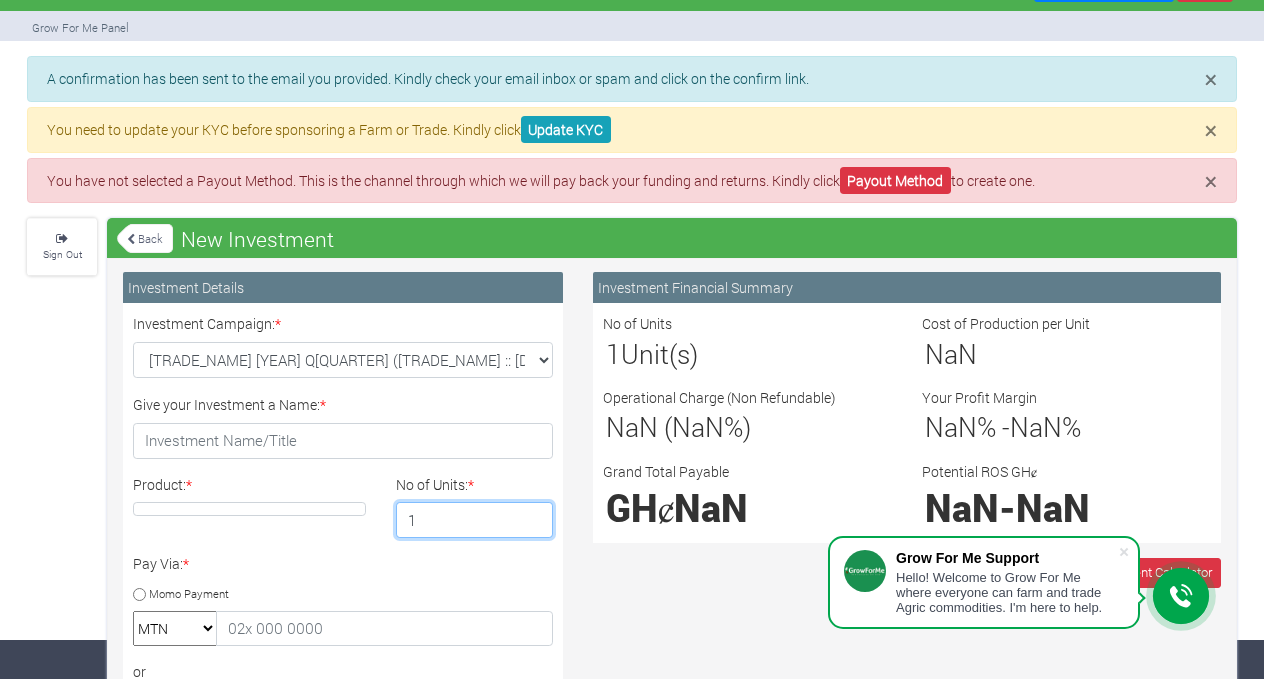 type on "1" 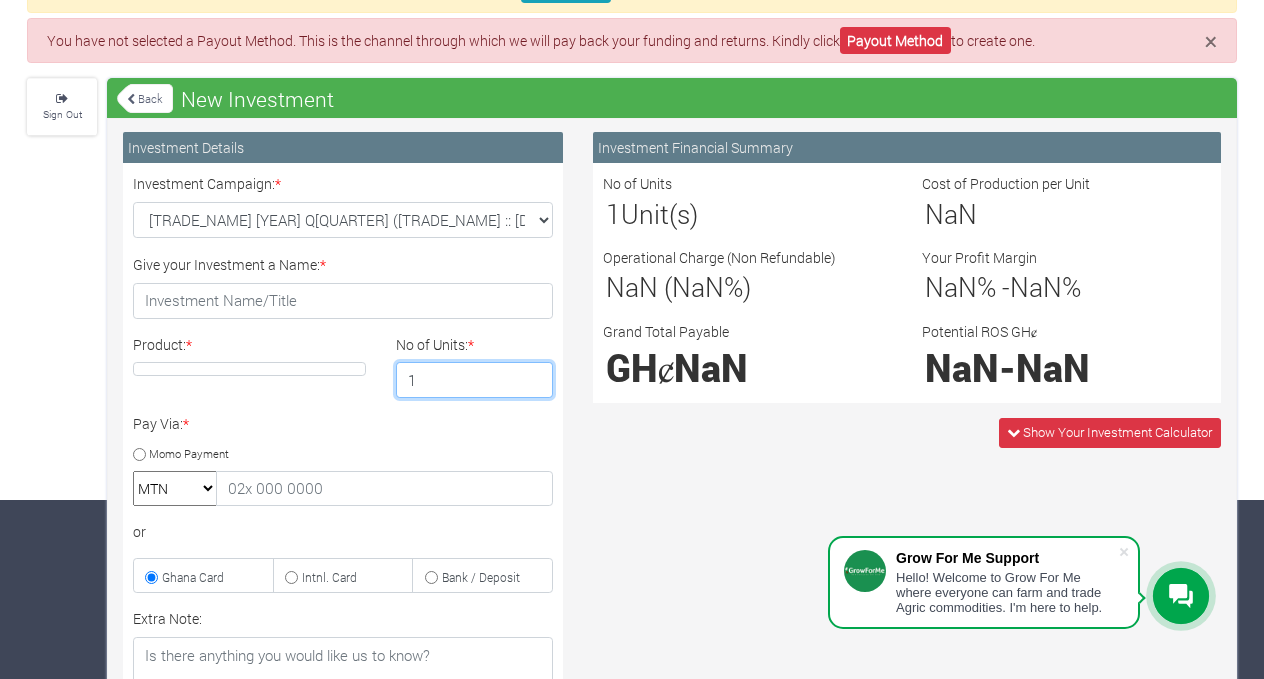 scroll, scrollTop: 180, scrollLeft: 0, axis: vertical 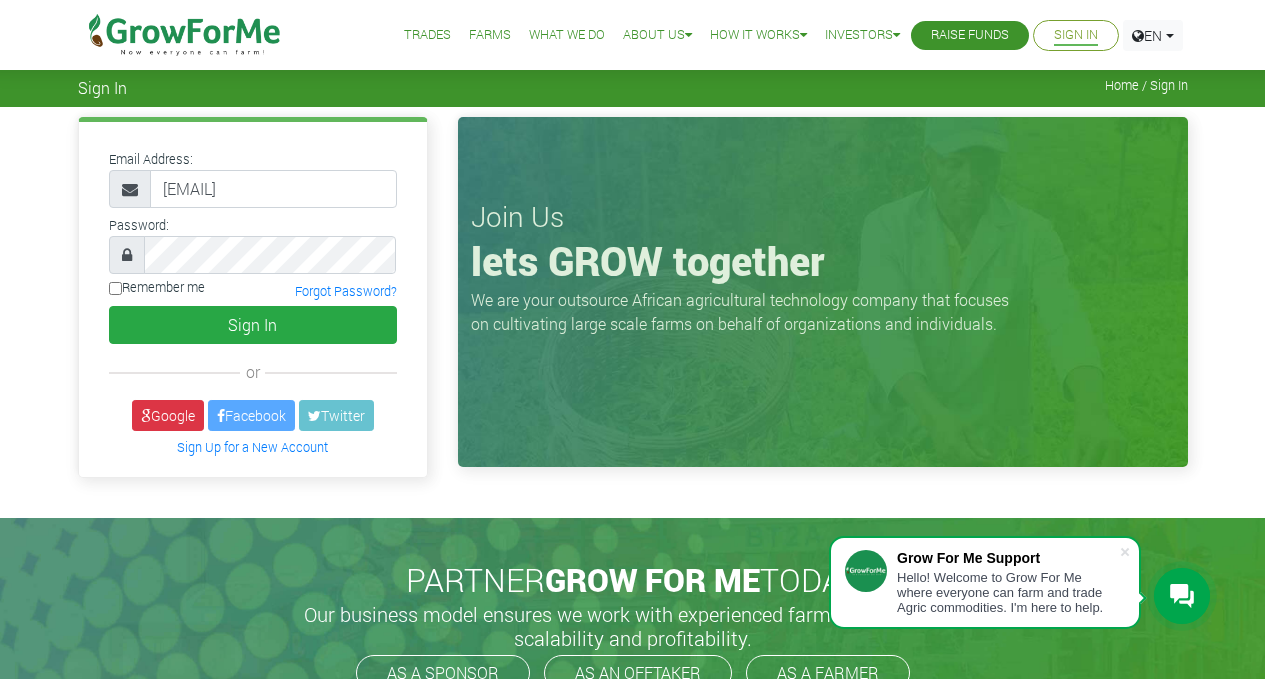 click on "Trades" at bounding box center (427, 35) 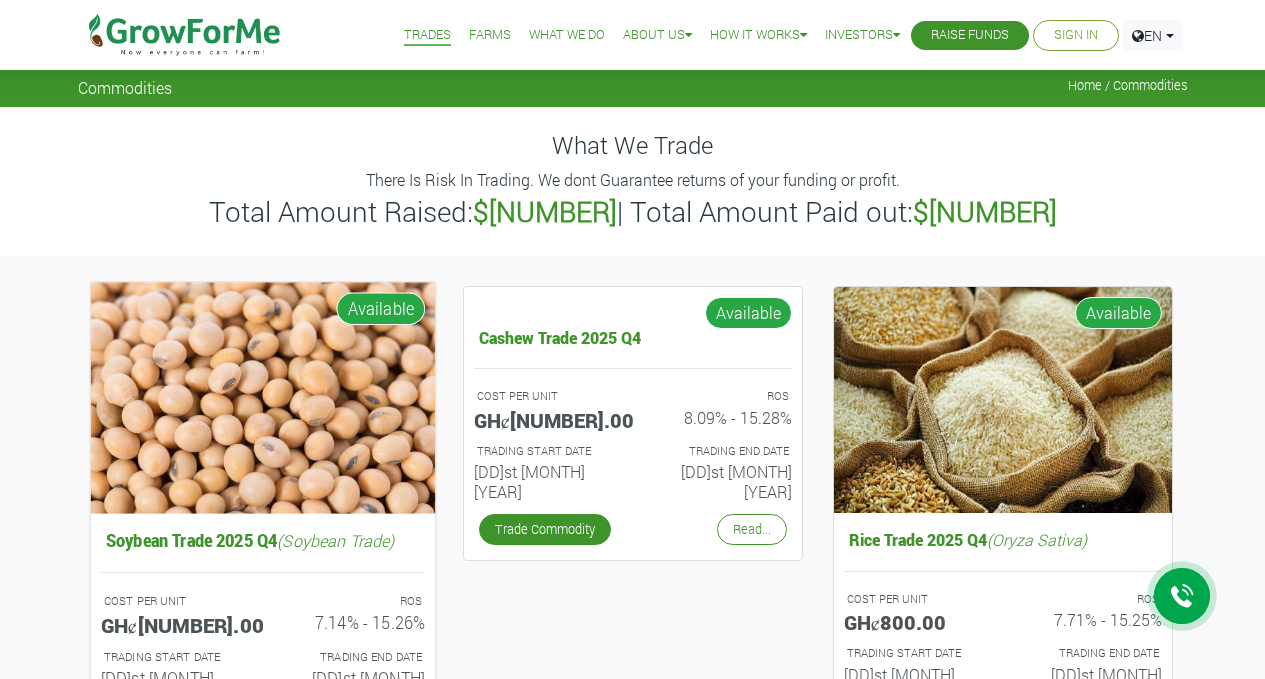 scroll, scrollTop: 0, scrollLeft: 0, axis: both 